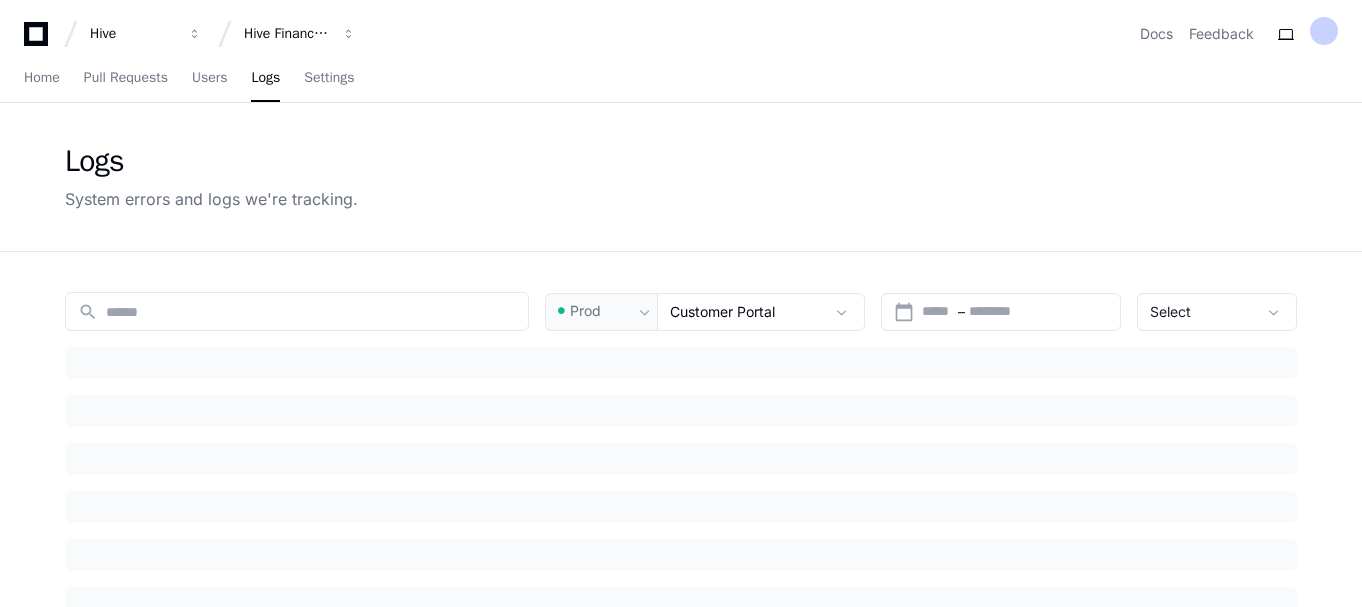 scroll, scrollTop: 0, scrollLeft: 0, axis: both 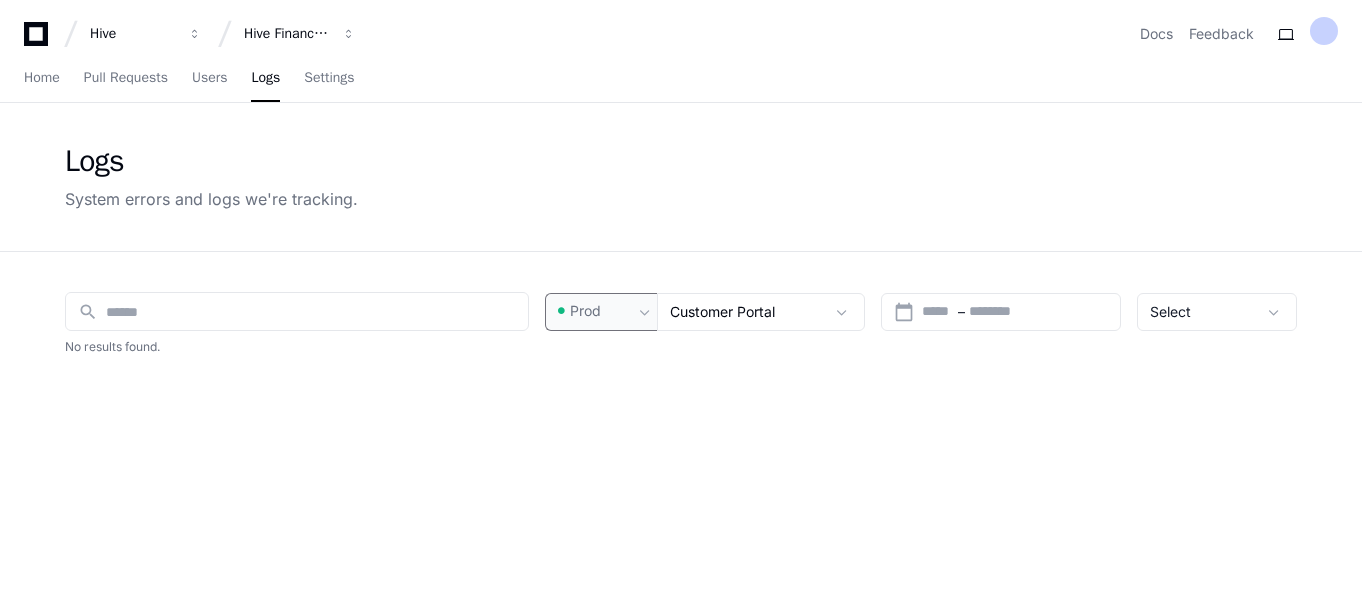 click on "Prod" at bounding box center [593, 311] 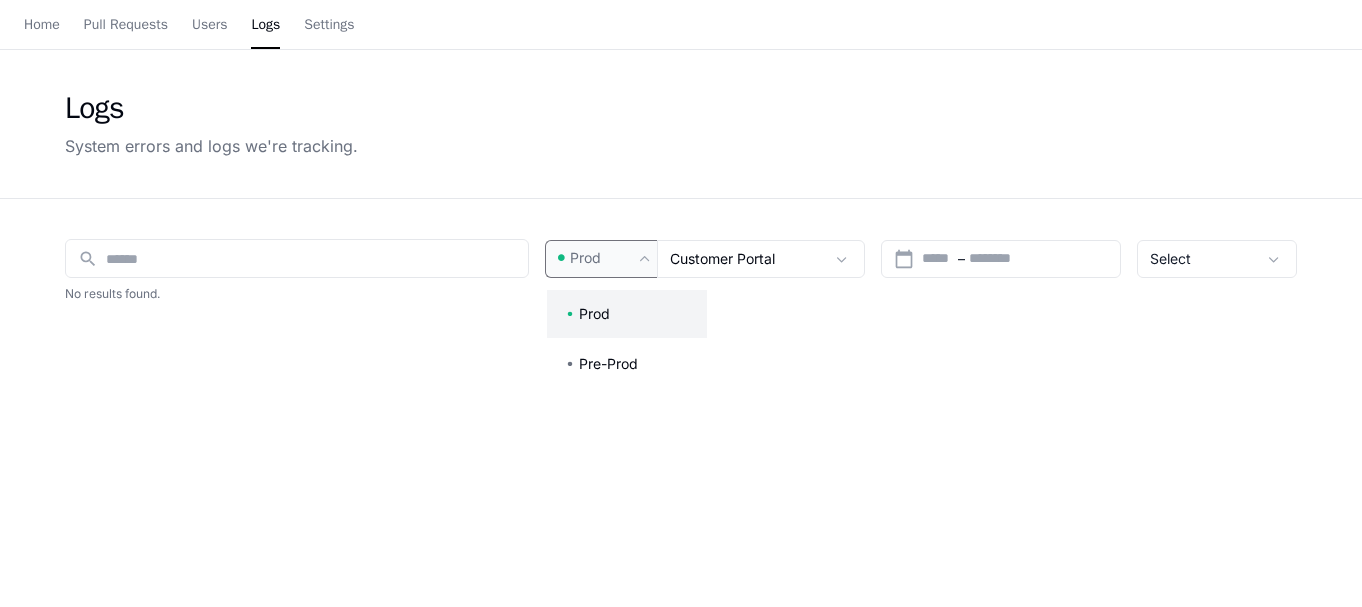 scroll, scrollTop: 54, scrollLeft: 0, axis: vertical 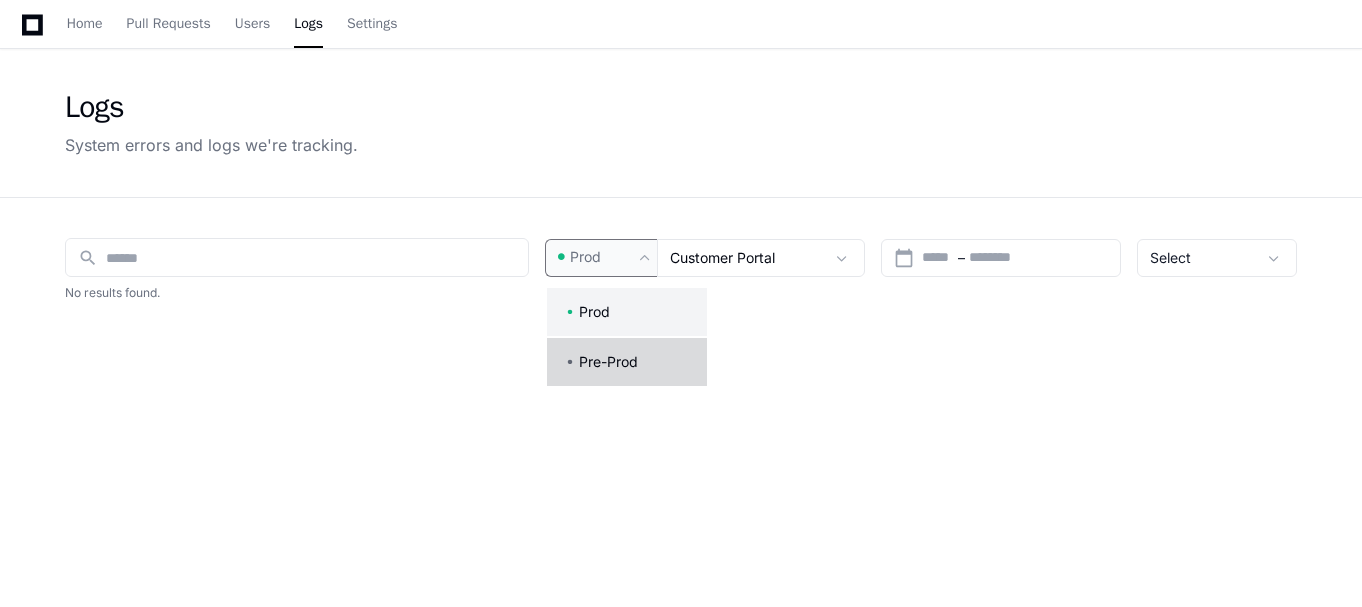 click on "Pre-Prod" at bounding box center (608, 362) 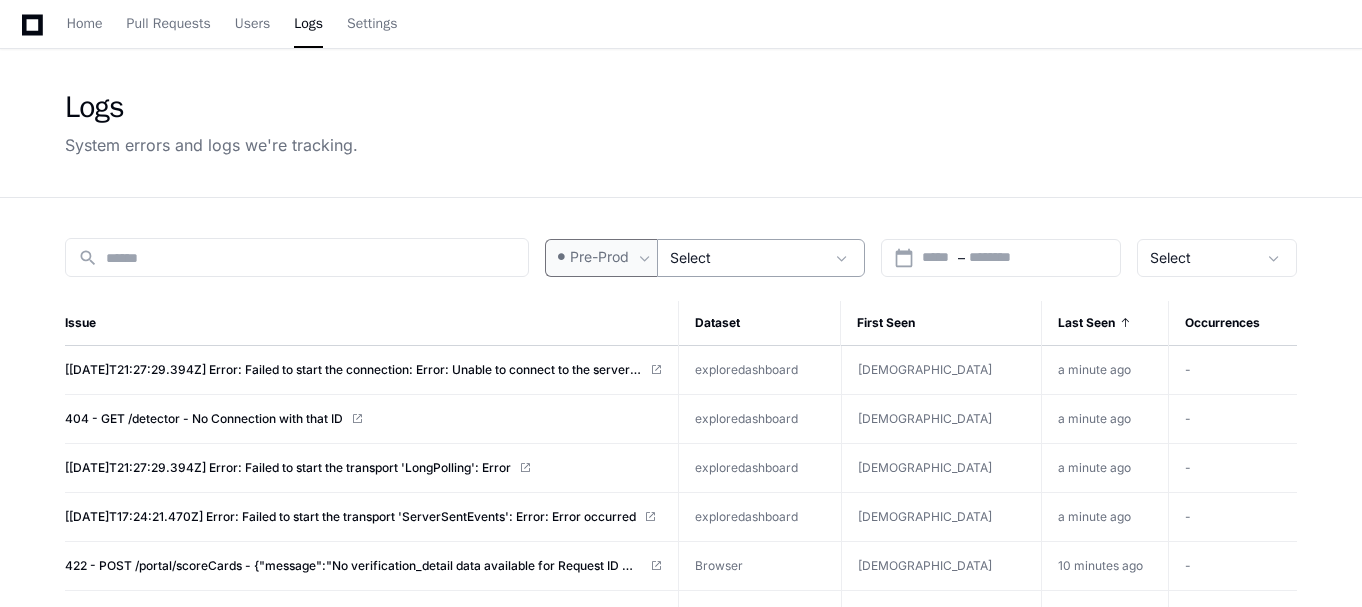 click on "Select" at bounding box center [747, 258] 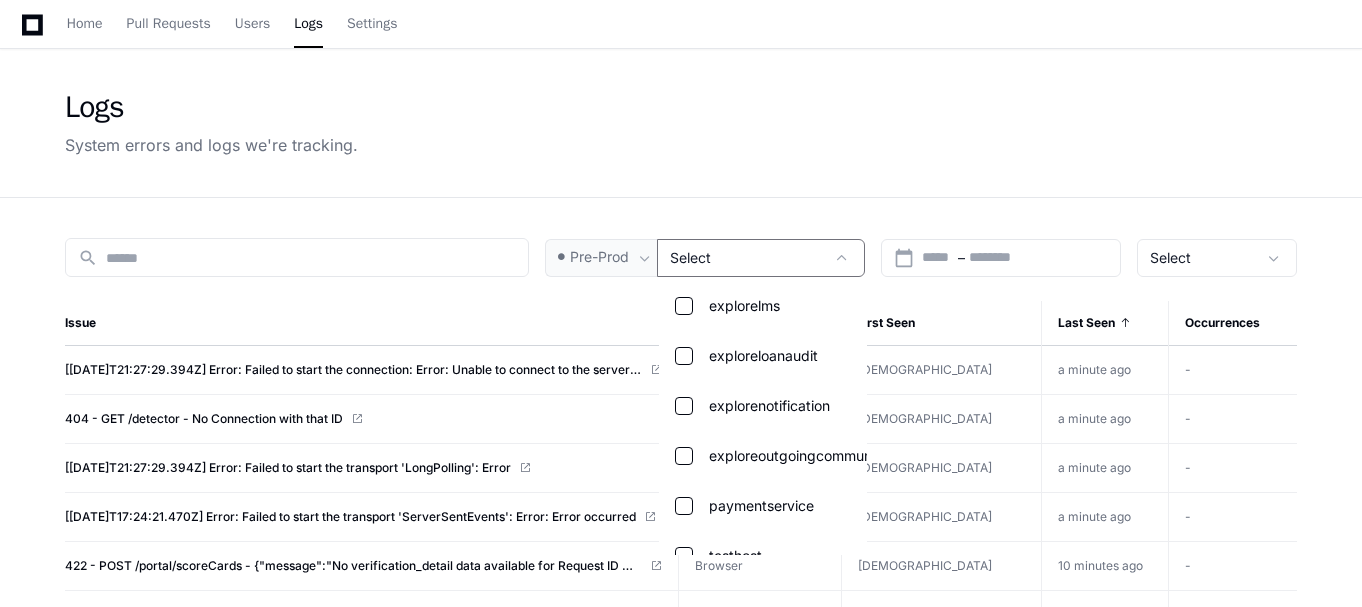 scroll, scrollTop: 699, scrollLeft: 0, axis: vertical 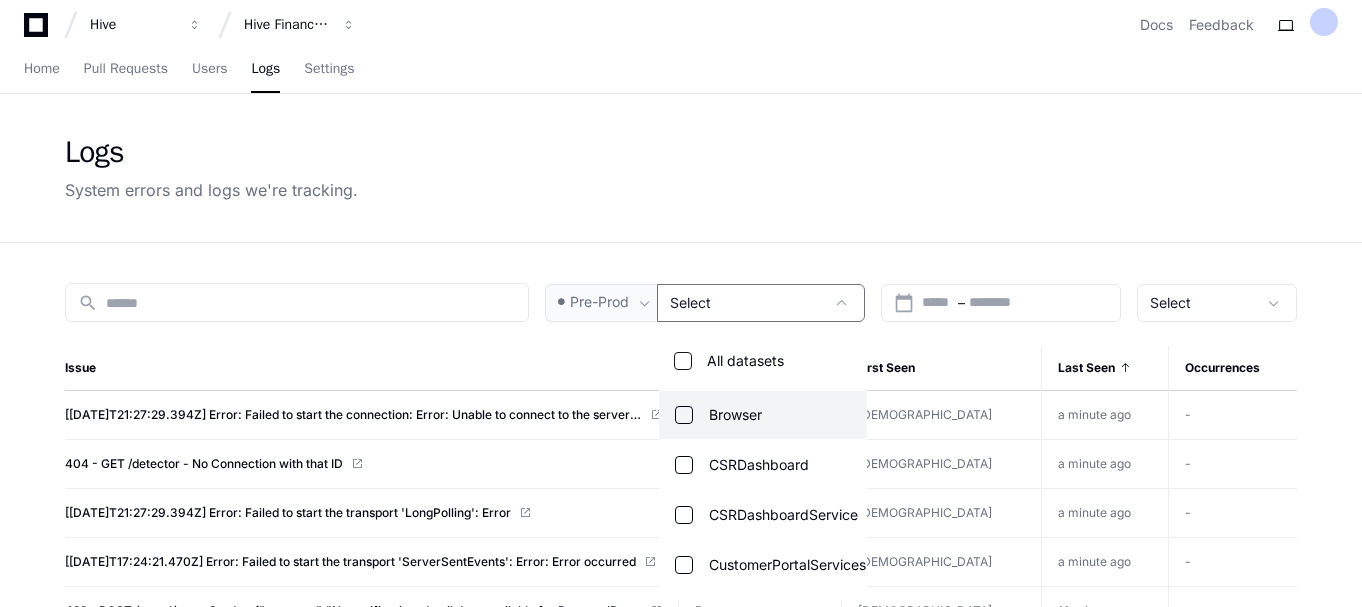 click at bounding box center [681, 303] 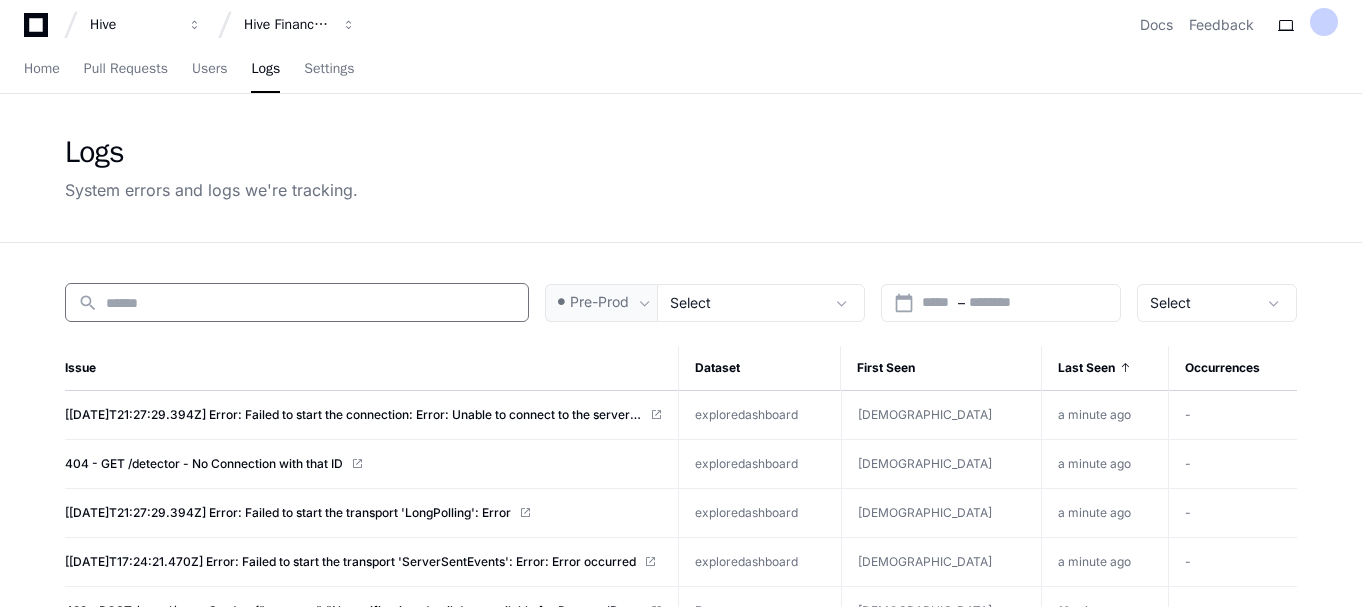 click at bounding box center (311, 303) 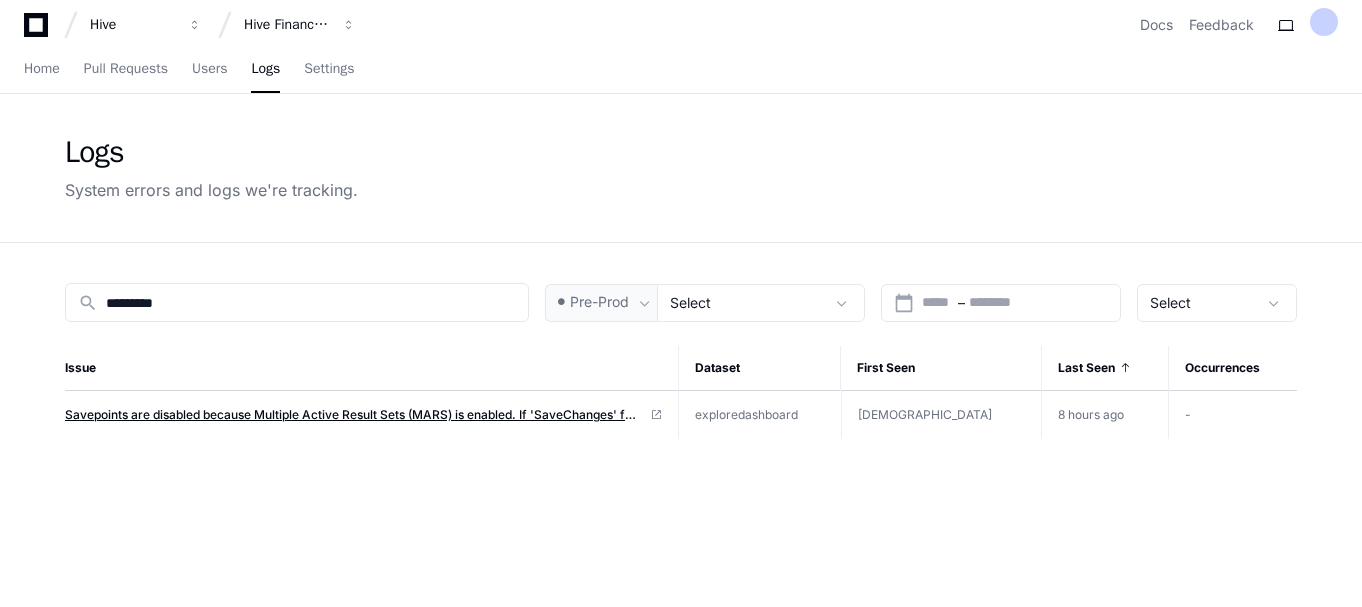 click on "Savepoints are disabled because Multiple Active Result Sets (MARS) is enabled. If 'SaveChanges' fails, then the transaction cannot be automatically rolled back to a known clean state. Instead, the transaction should be rolled back by the application before retrying 'SaveChanges'. See [URL][DOMAIN_NAME] for more information and examples. To identify the code which triggers this warning, call 'ConfigureWarnings(w => w.Throw(SqlServerEventId.SavepointsDisabledBecauseOfMARS))'." 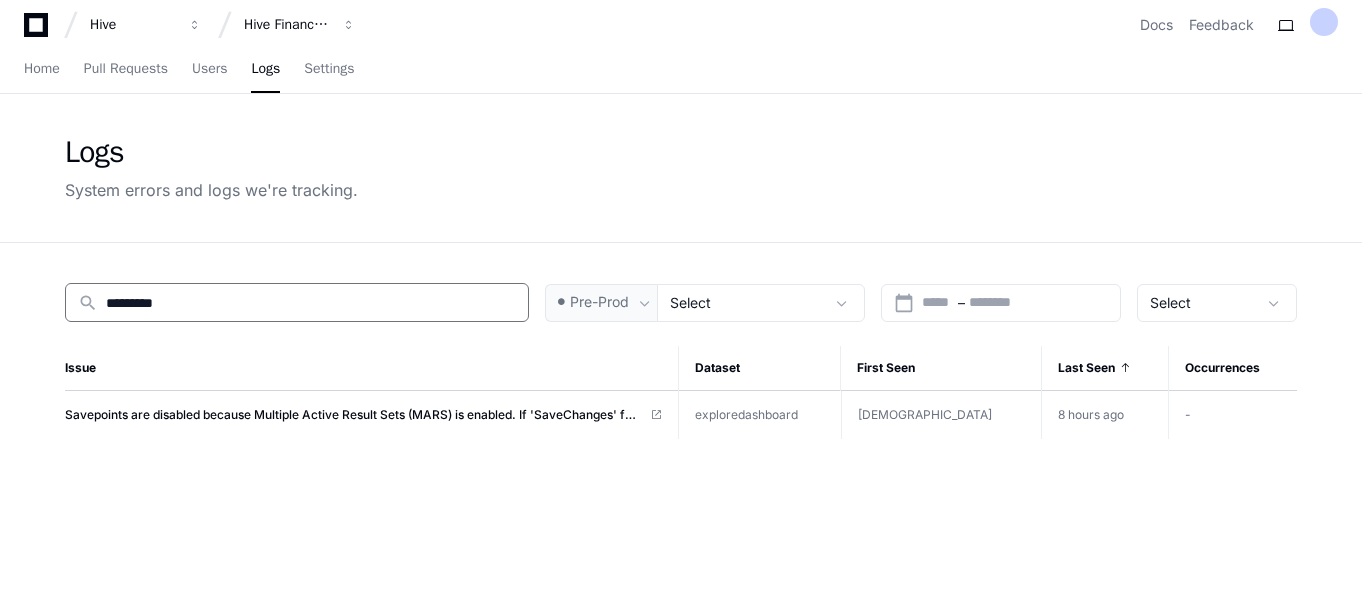 click on "*********" at bounding box center (311, 303) 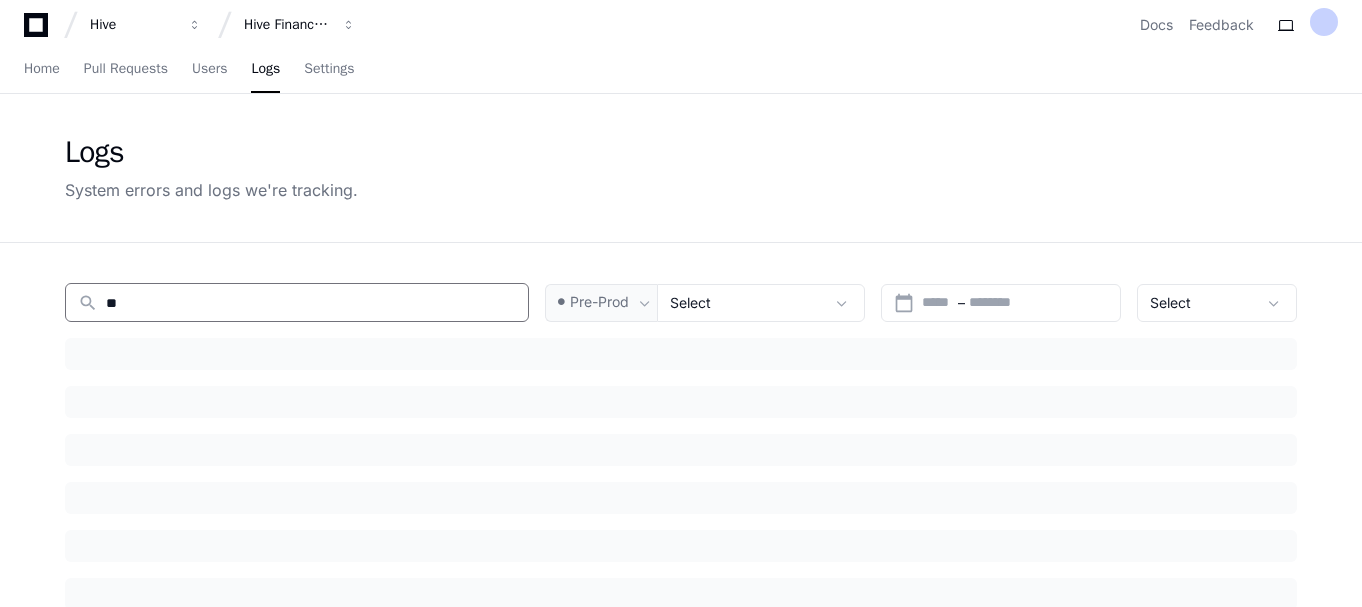 type on "*" 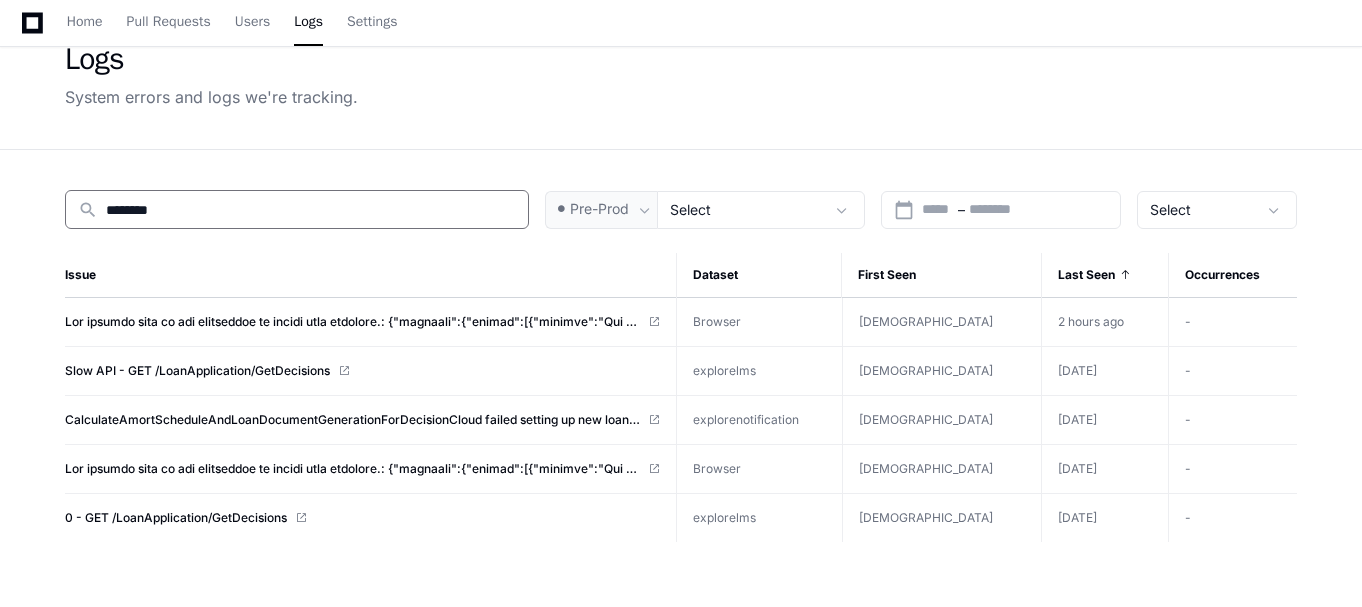 scroll, scrollTop: 103, scrollLeft: 0, axis: vertical 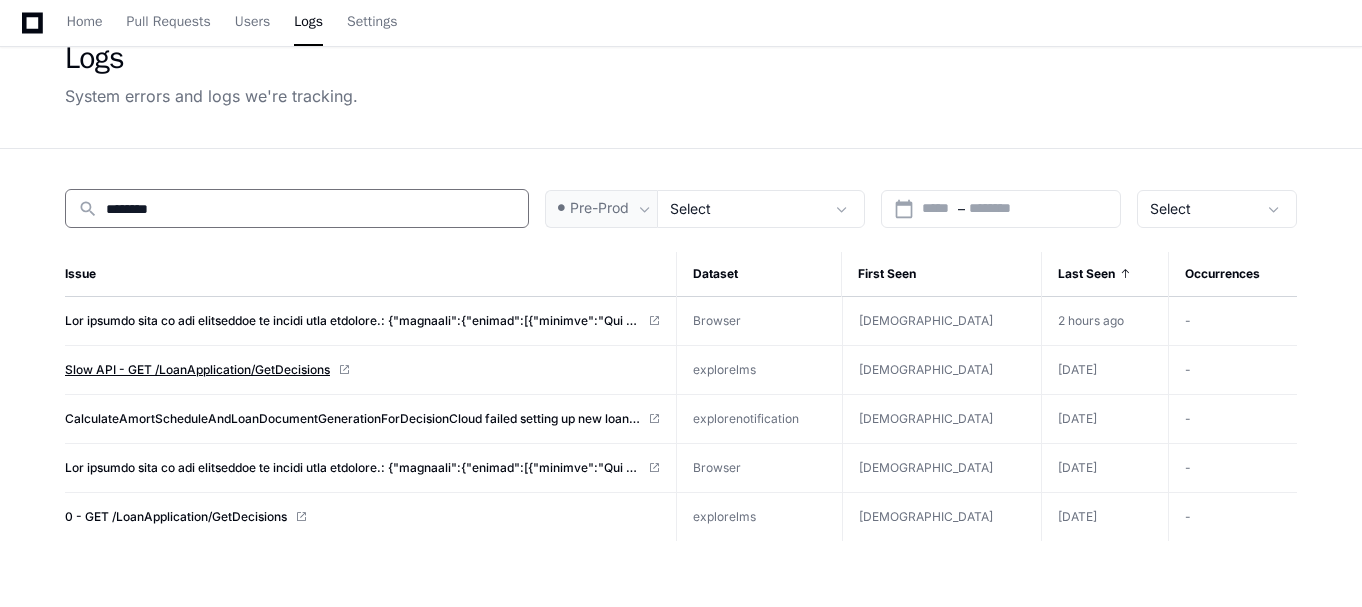 type on "********" 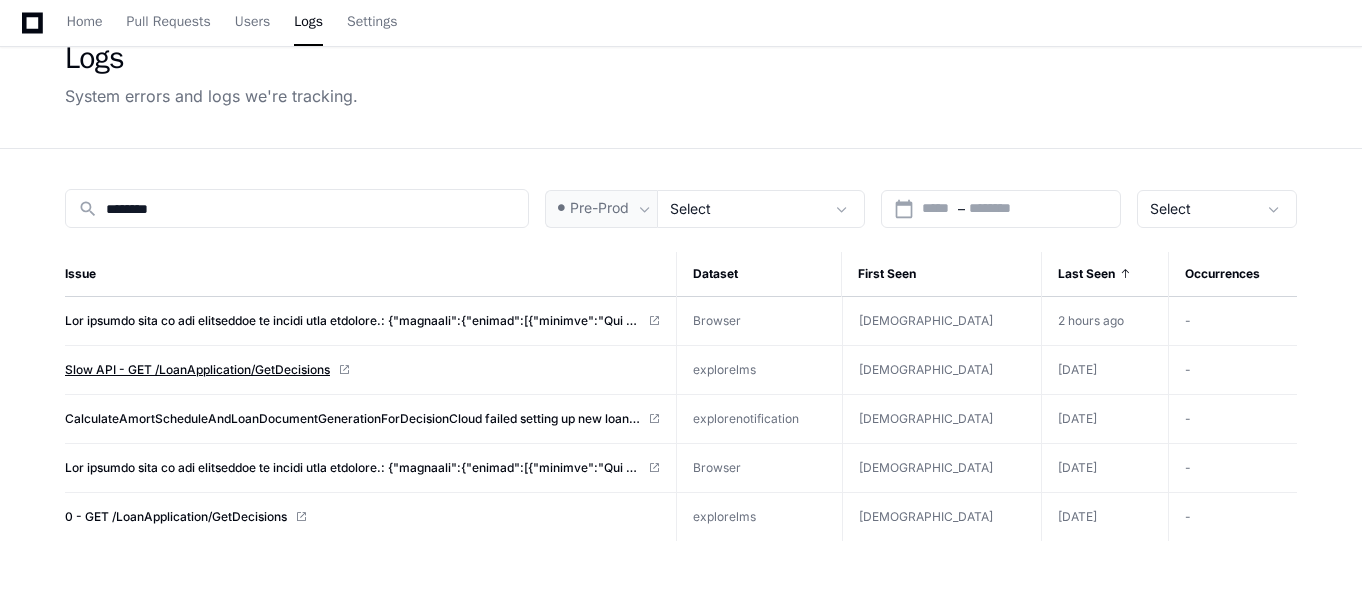 click on "Slow API - GET /LoanApplication/GetDecisions" 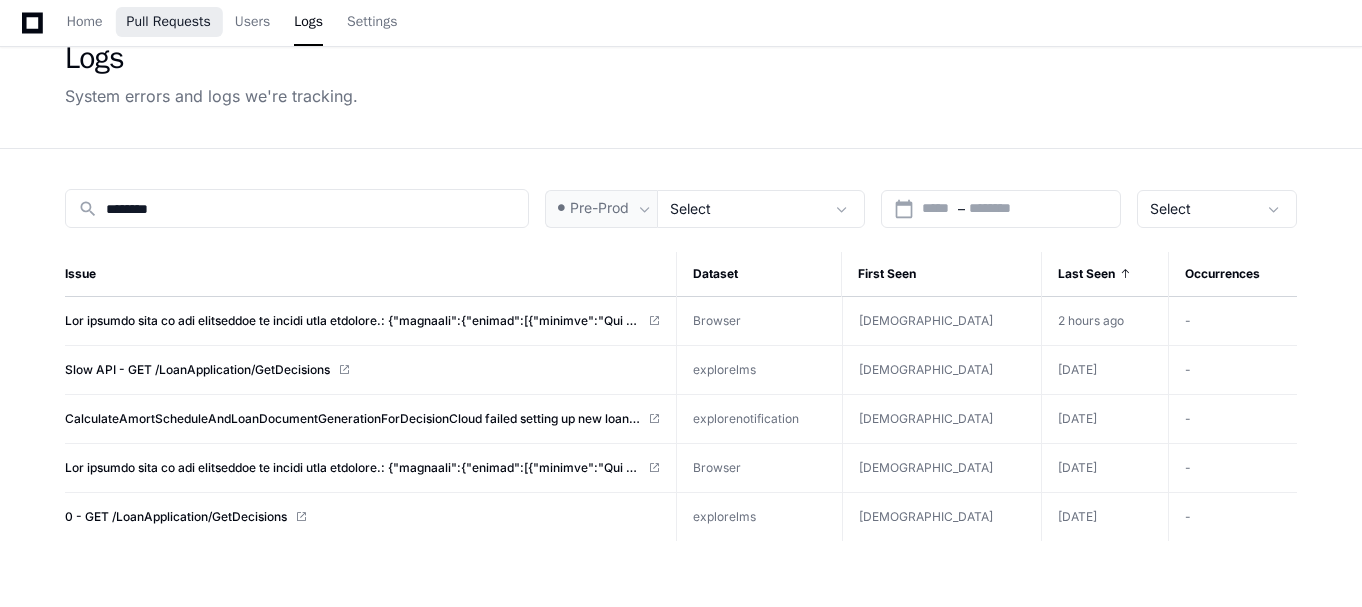 click on "Pull Requests" at bounding box center [169, 22] 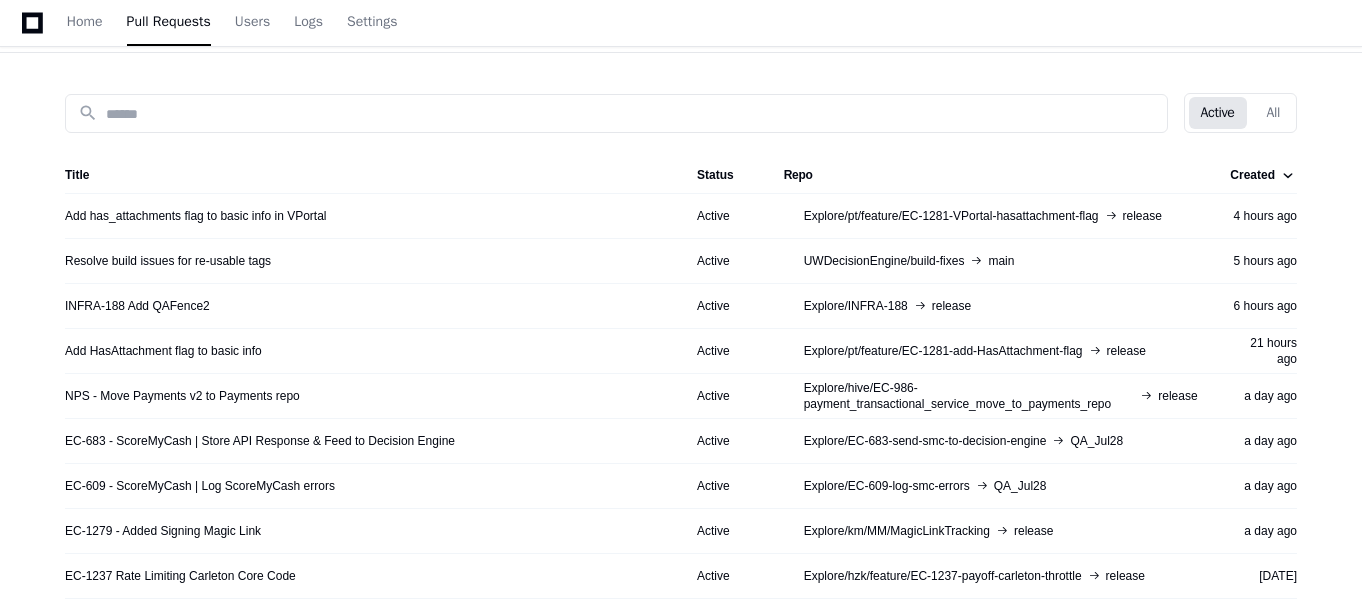scroll, scrollTop: 203, scrollLeft: 0, axis: vertical 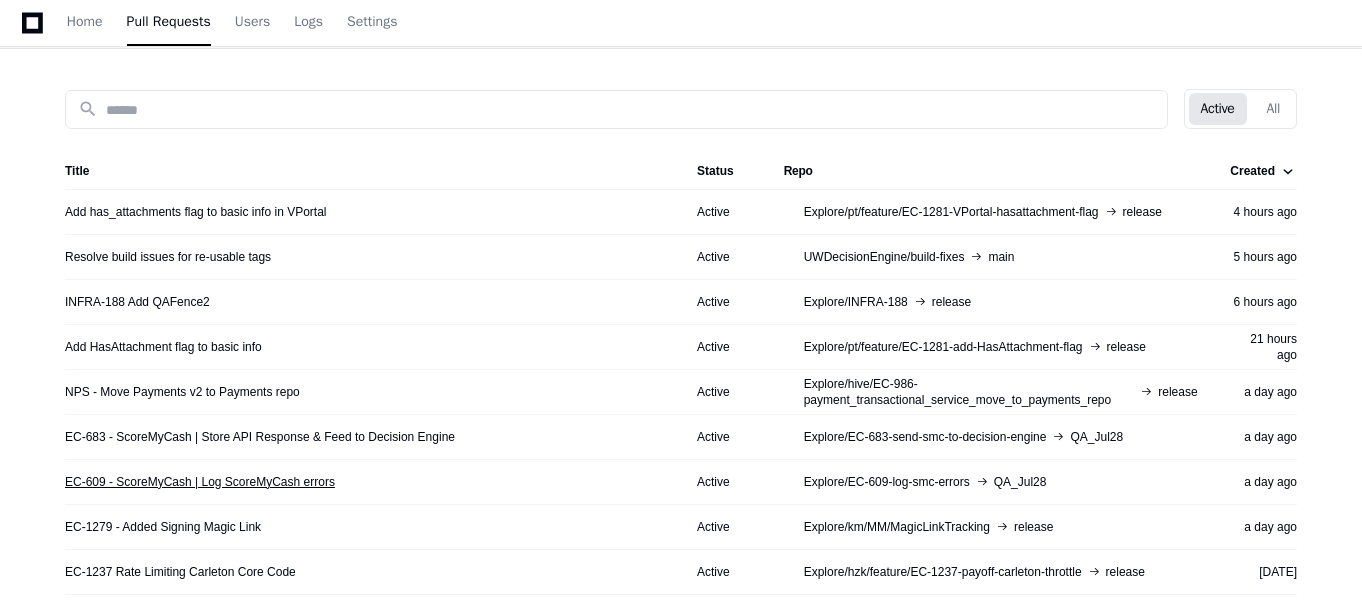 click on "EC-609 - ScoreMyCash | Log ScoreMyCash errors" 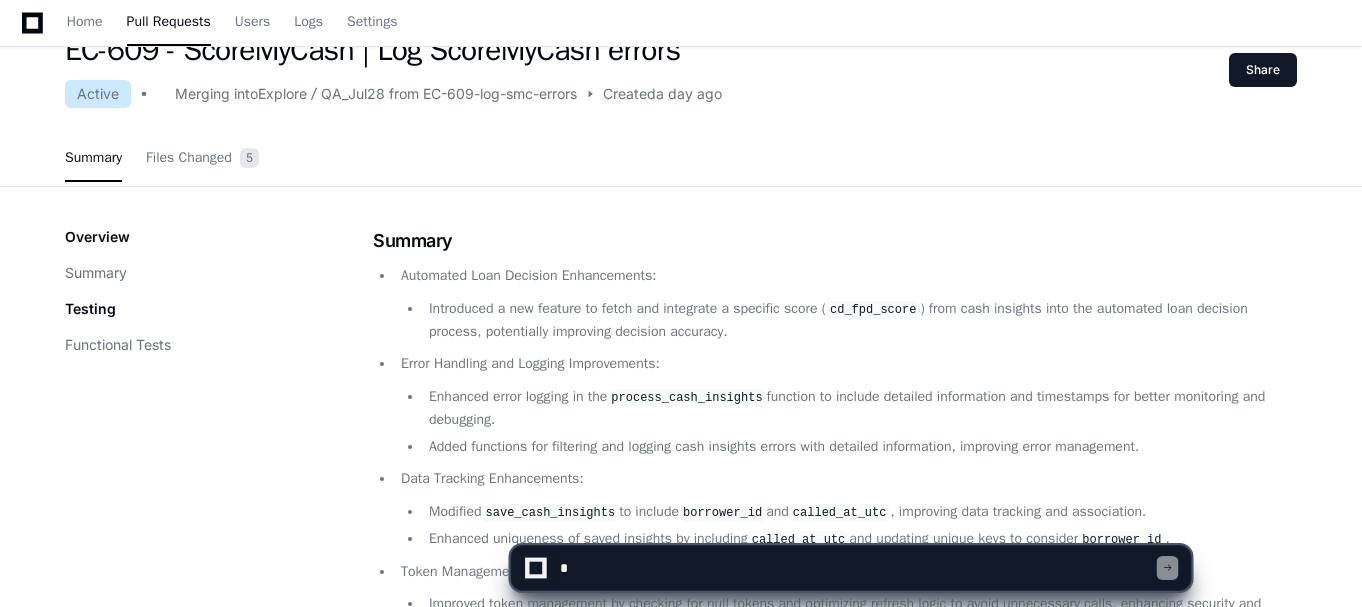 scroll, scrollTop: 158, scrollLeft: 0, axis: vertical 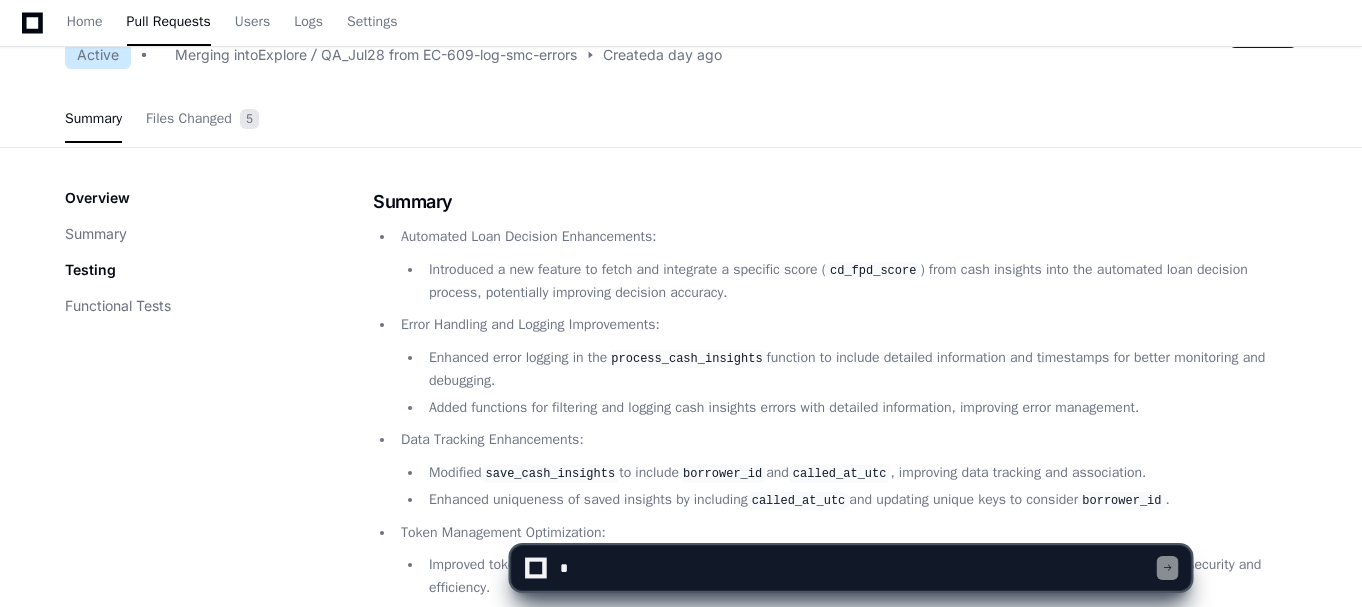 click 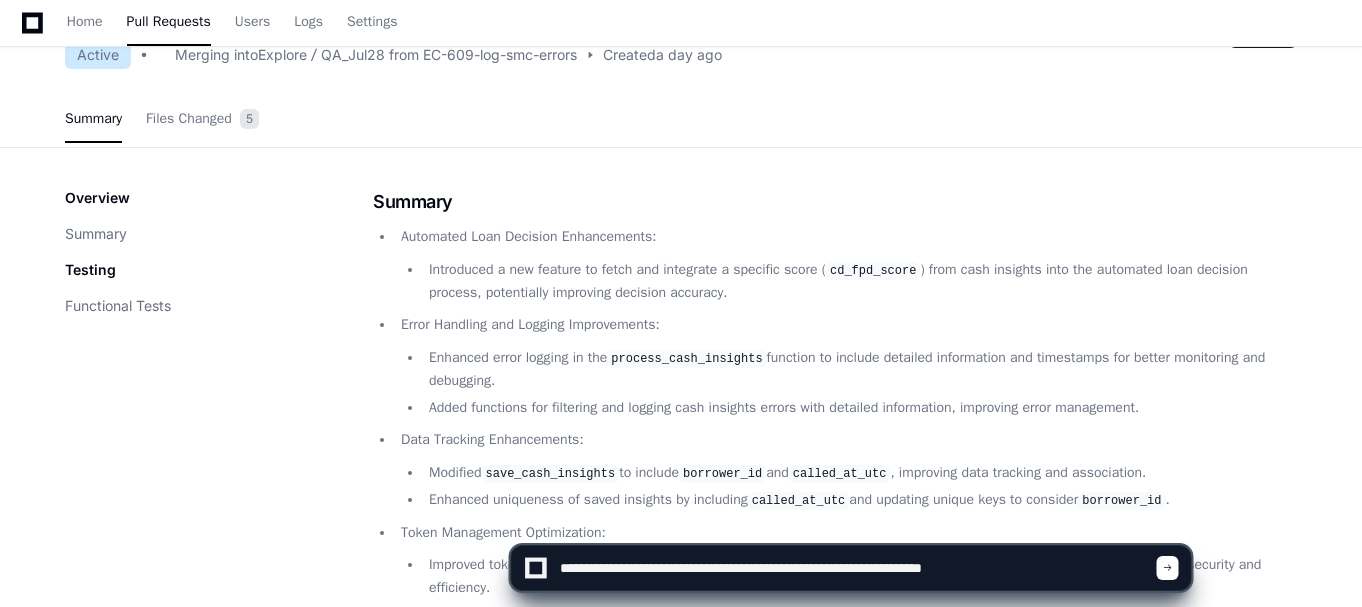 type on "**********" 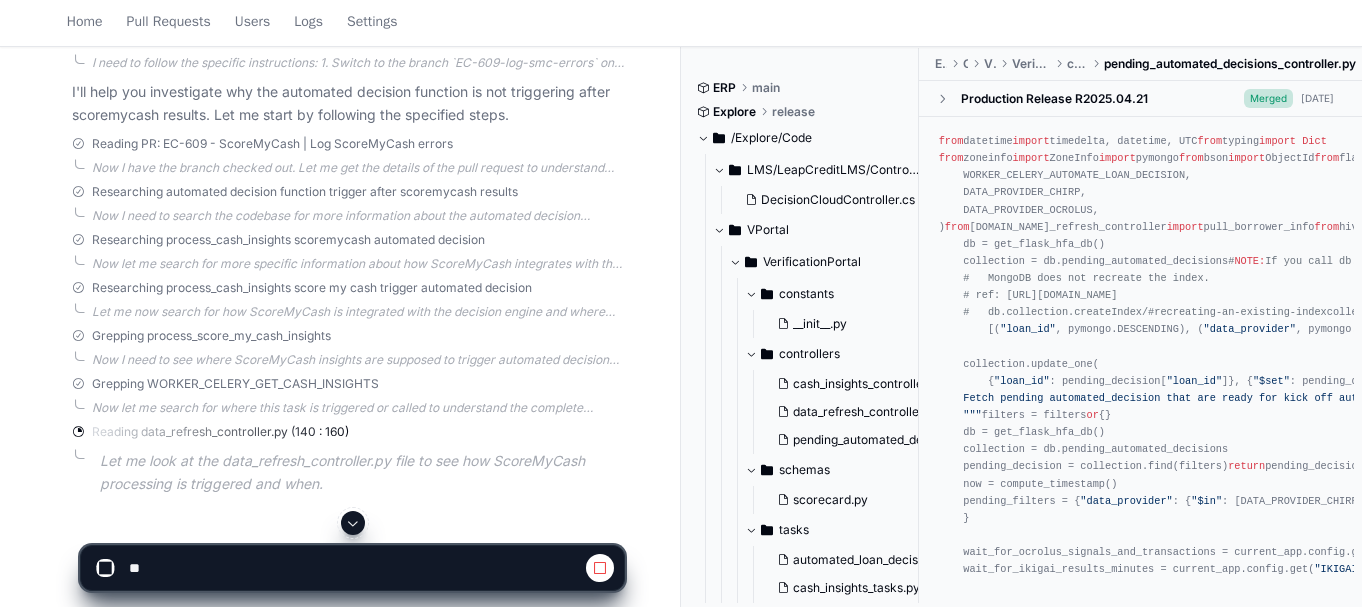 scroll, scrollTop: 578, scrollLeft: 0, axis: vertical 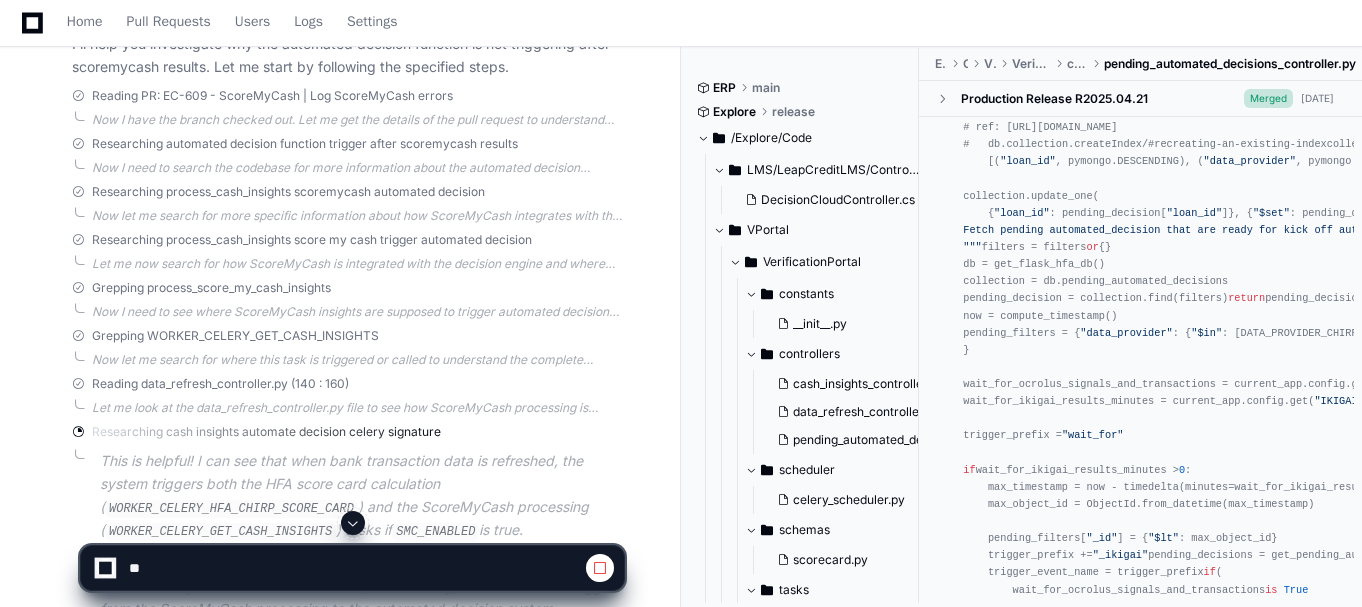 click on "upsert_pending_automated_decision" 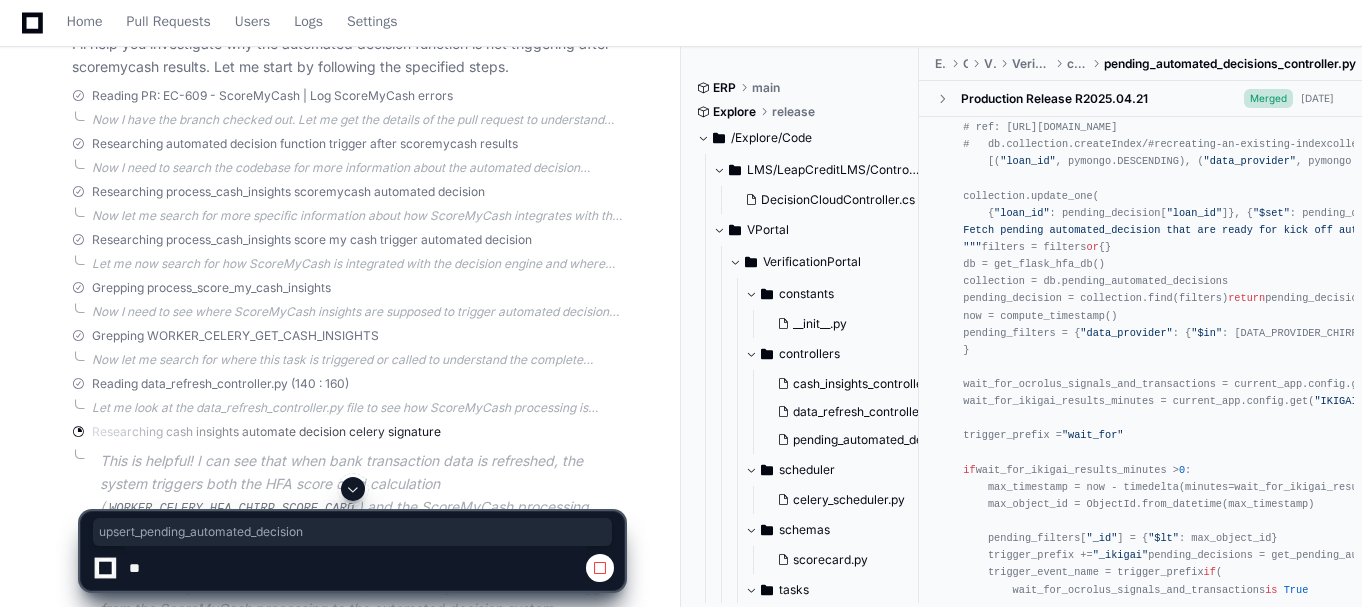 click on "upsert_pending_automated_decision" 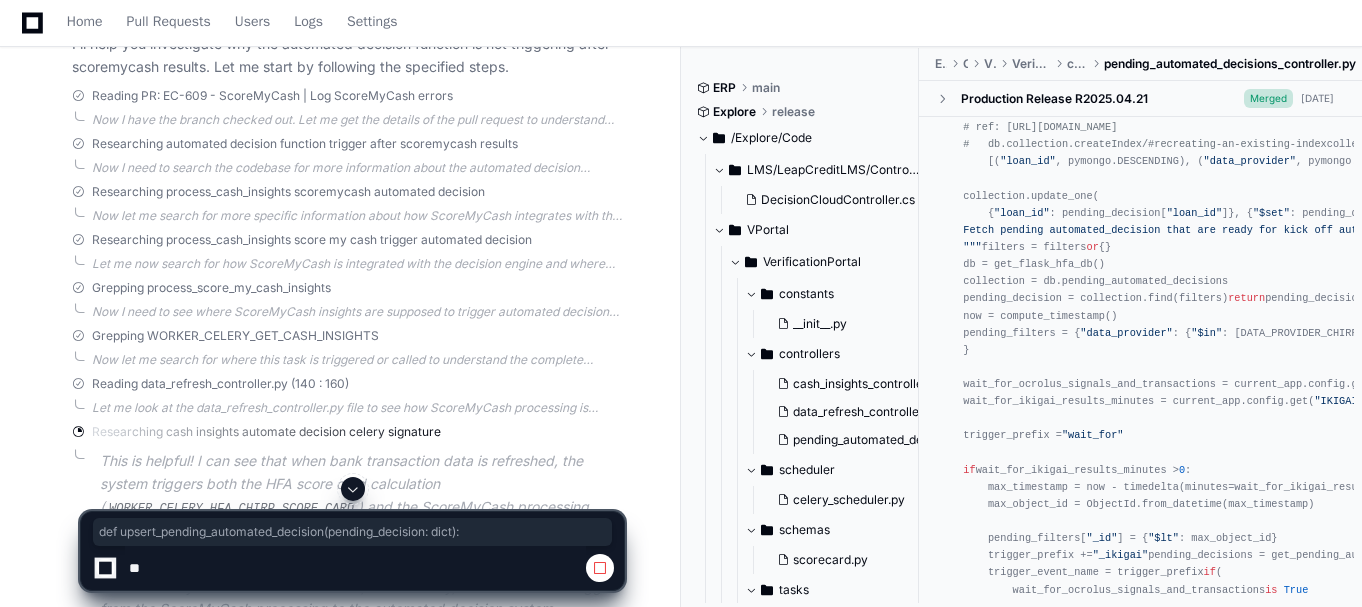 click on "upsert_pending_automated_decision" 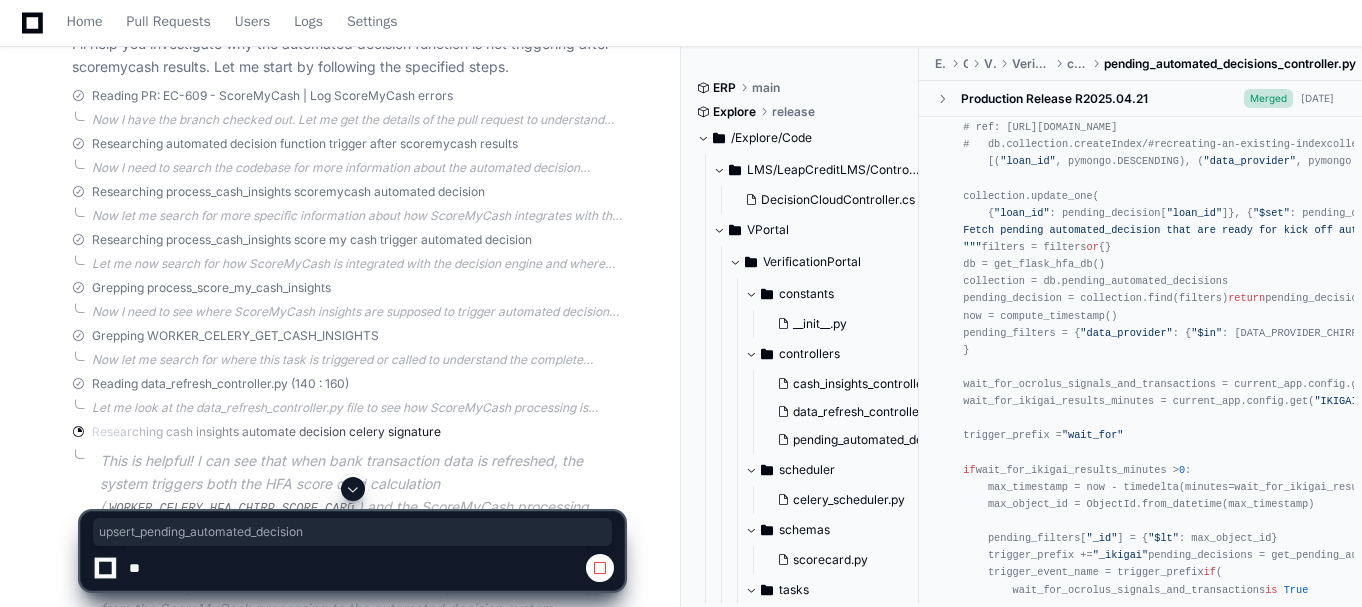 drag, startPoint x: 964, startPoint y: 317, endPoint x: 1151, endPoint y: 318, distance: 187.00267 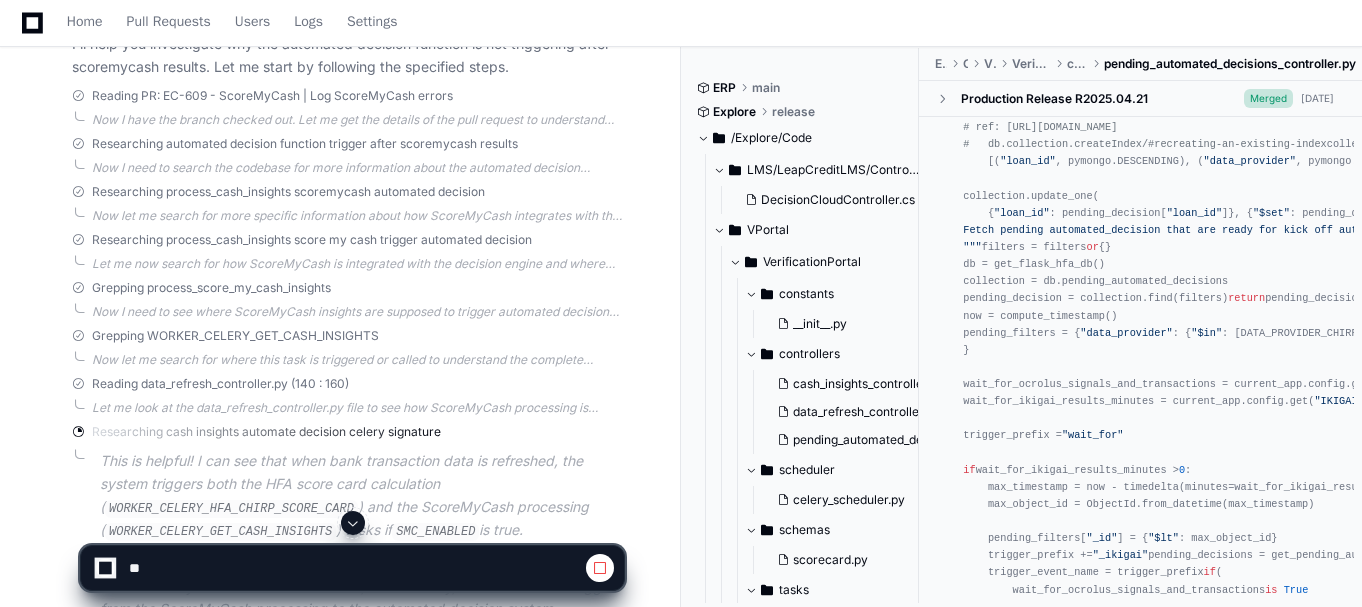 click on "from  datetime  import  timedelta, datetime, UTC
from  typing  import   Dict
from  zoneinfo  import  ZoneInfo
import  pymongo
from  [GEOGRAPHIC_DATA]  import  ObjectId
from  flask  import  current_app
from  backend  import  compute_timestamp
from  backend.shared_celery  import  celery
from  constants  import  (
WORKER_CELERY_AUTOMATE_LOAN_DECISION,
DATA_PROVIDER_CHIRP,
DATA_PROVIDER_OCROLUS,
)
from  [DOMAIN_NAME]_refresh_controller  import  pull_borrower_info
from  hive_lendmate  import  get_flask_hfa_db
from  hive_utilities.basic_utils  import  log
def   upsert_pending_automated_decision ( pending_decision:  dict ):
db = get_flask_hfa_db()
collection = db.pending_automated_decisions
#  NOTE:  If you call db.collection.createIndex() for an index that already exists,
#   MongoDB does not recreate the index.
# ref: [URL][DOMAIN_NAME]
#   db.collection.createIndex/#recreating-an-existing-index "loan_id" , pymongo.DESCENDING), (" 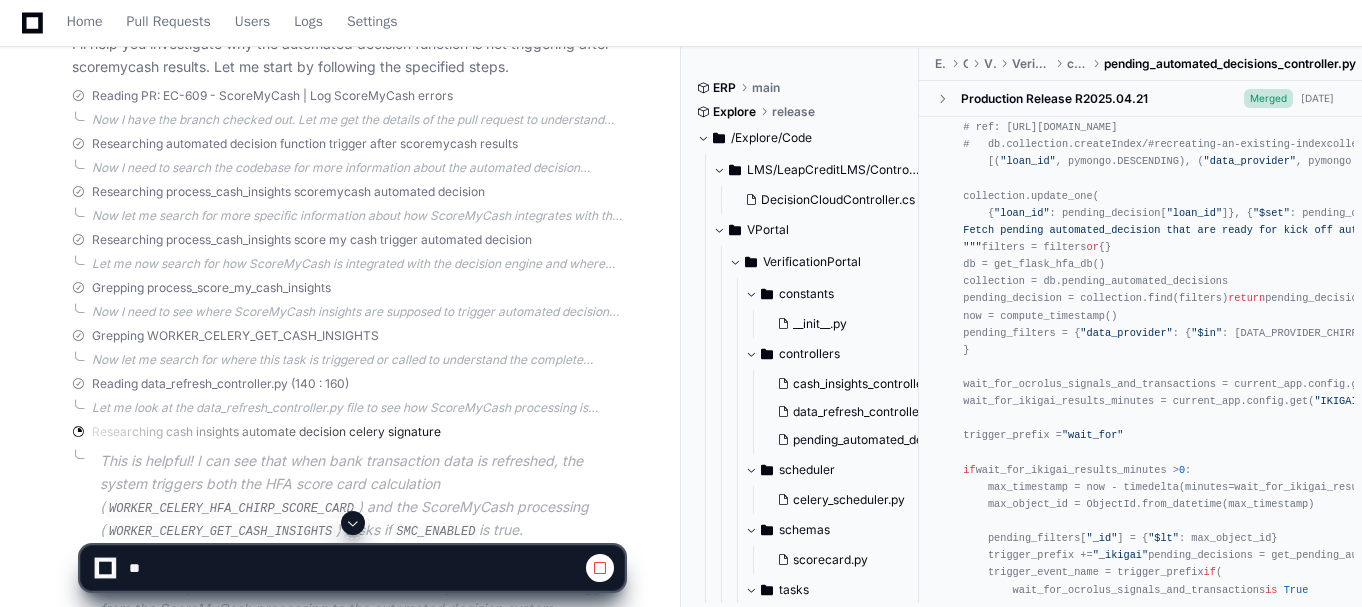 scroll, scrollTop: 1471, scrollLeft: 0, axis: vertical 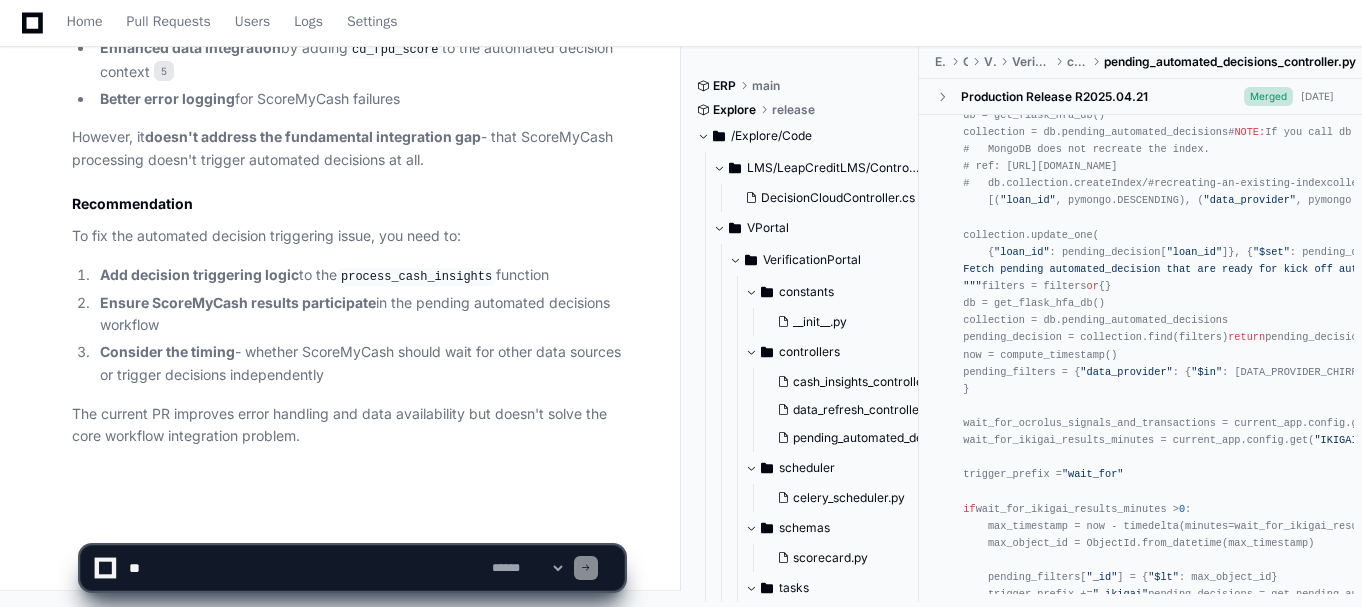click on "process_cash_insights" 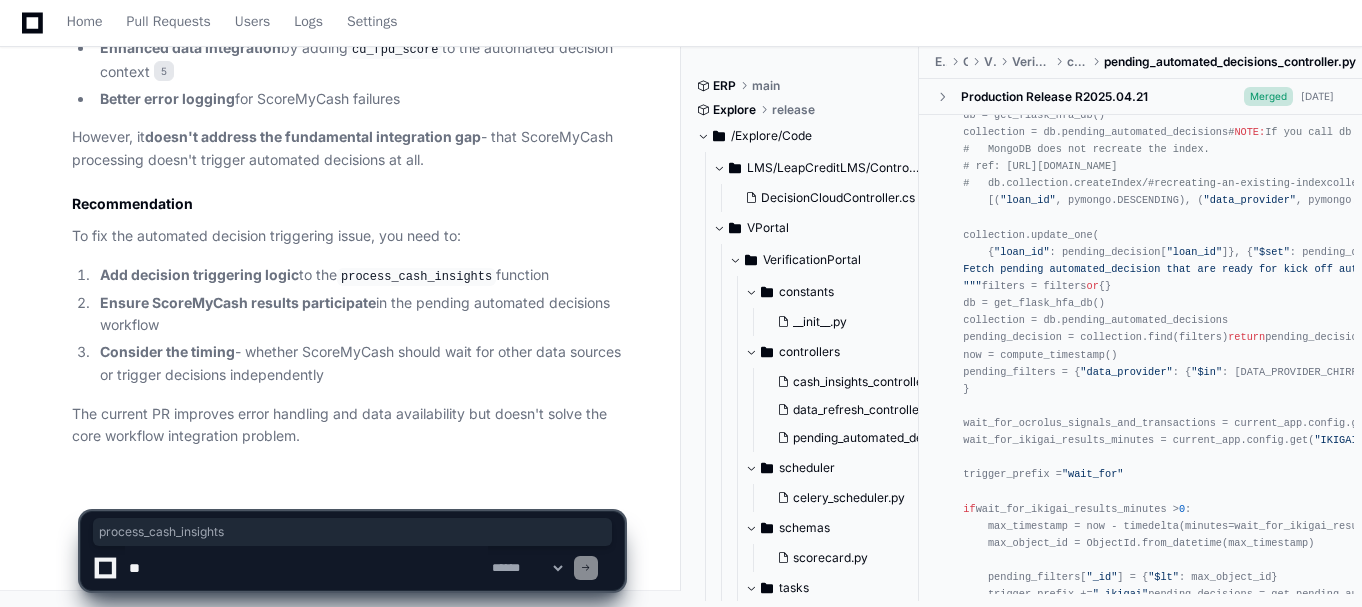 click on "process_cash_insights" 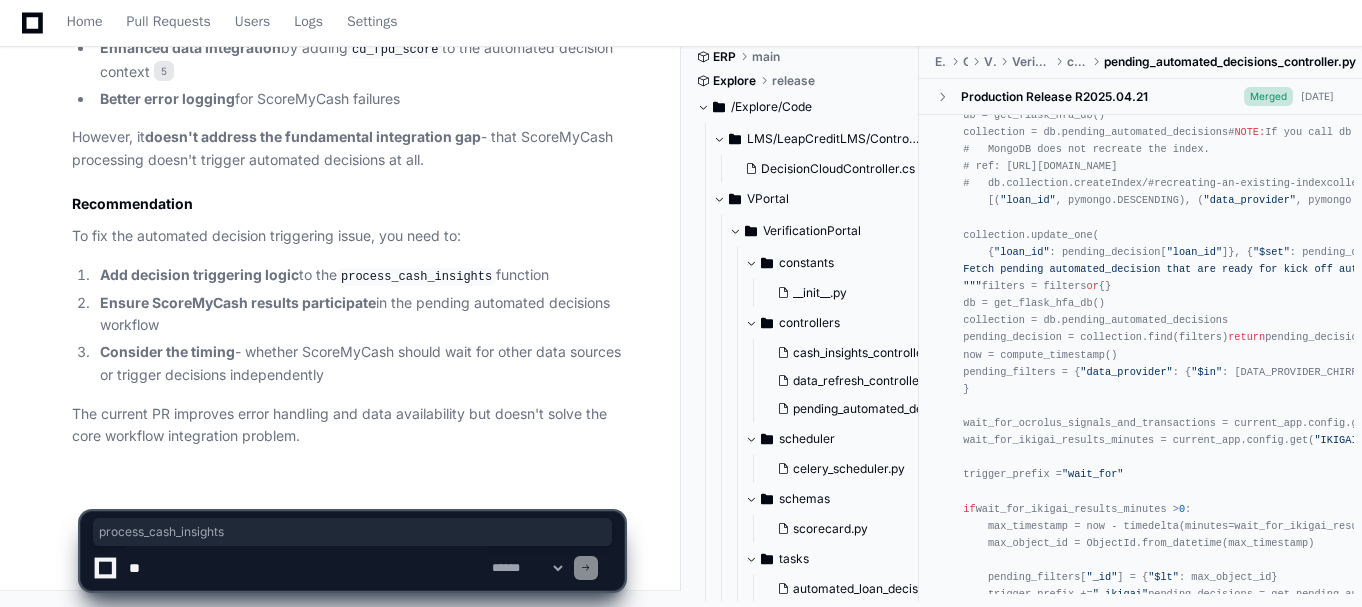 scroll, scrollTop: 0, scrollLeft: 0, axis: both 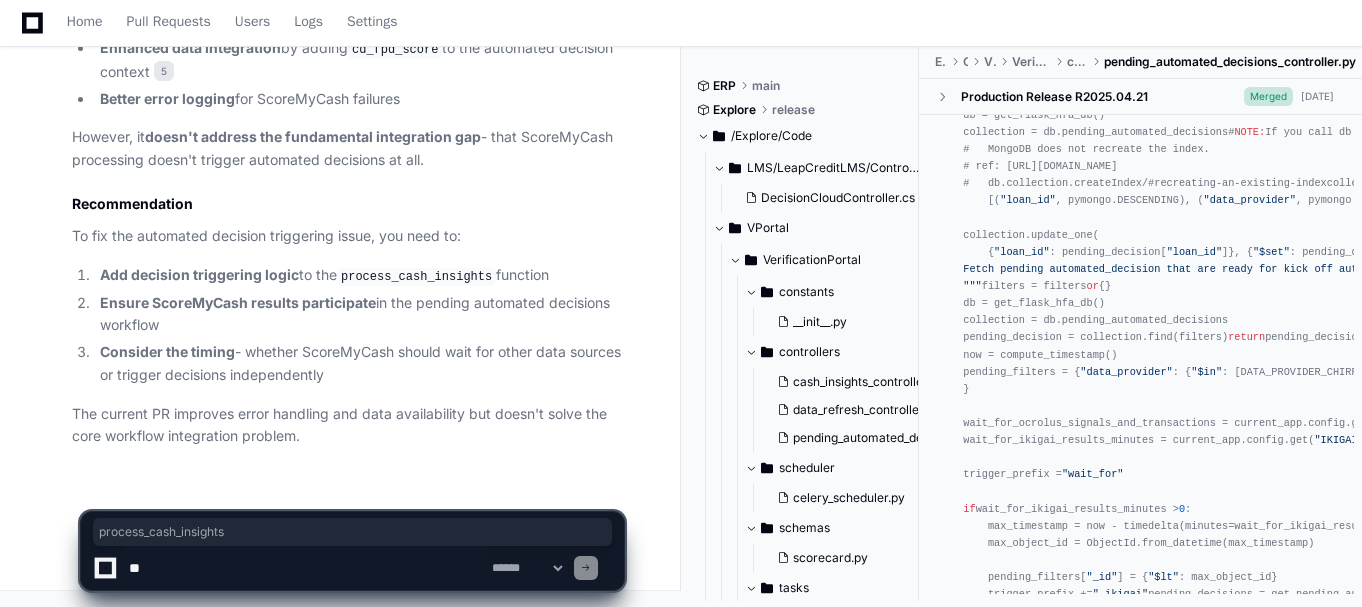 click on "process_cash_insights" 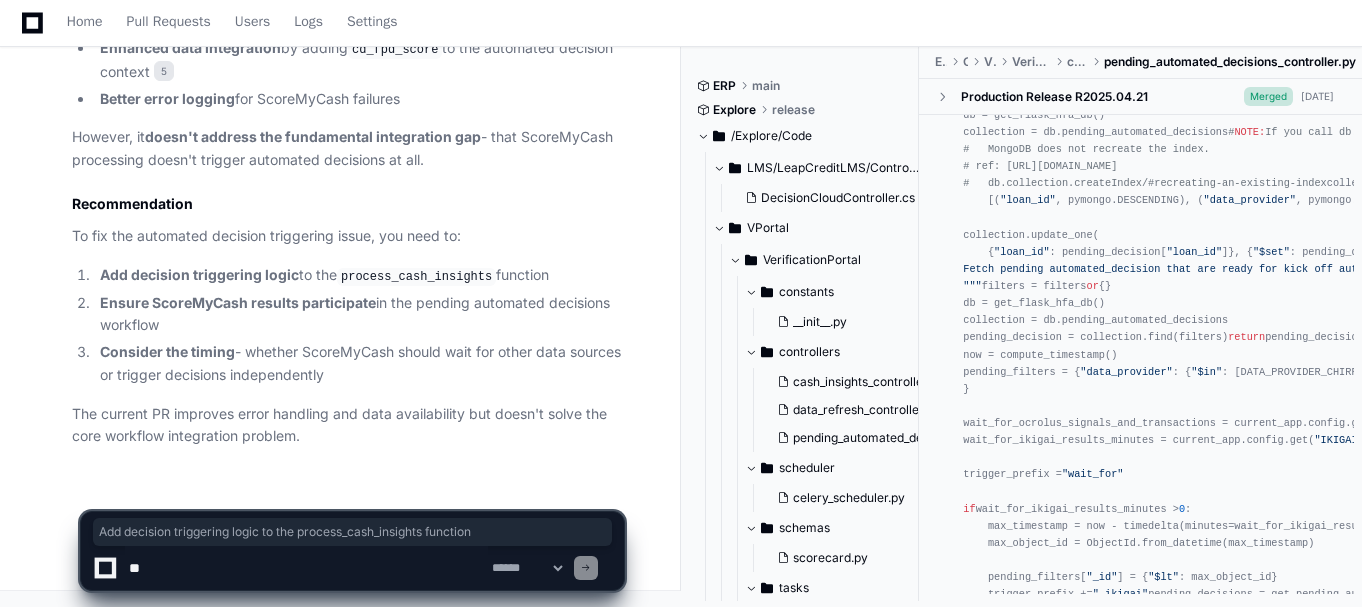 click on "process_cash_insights" 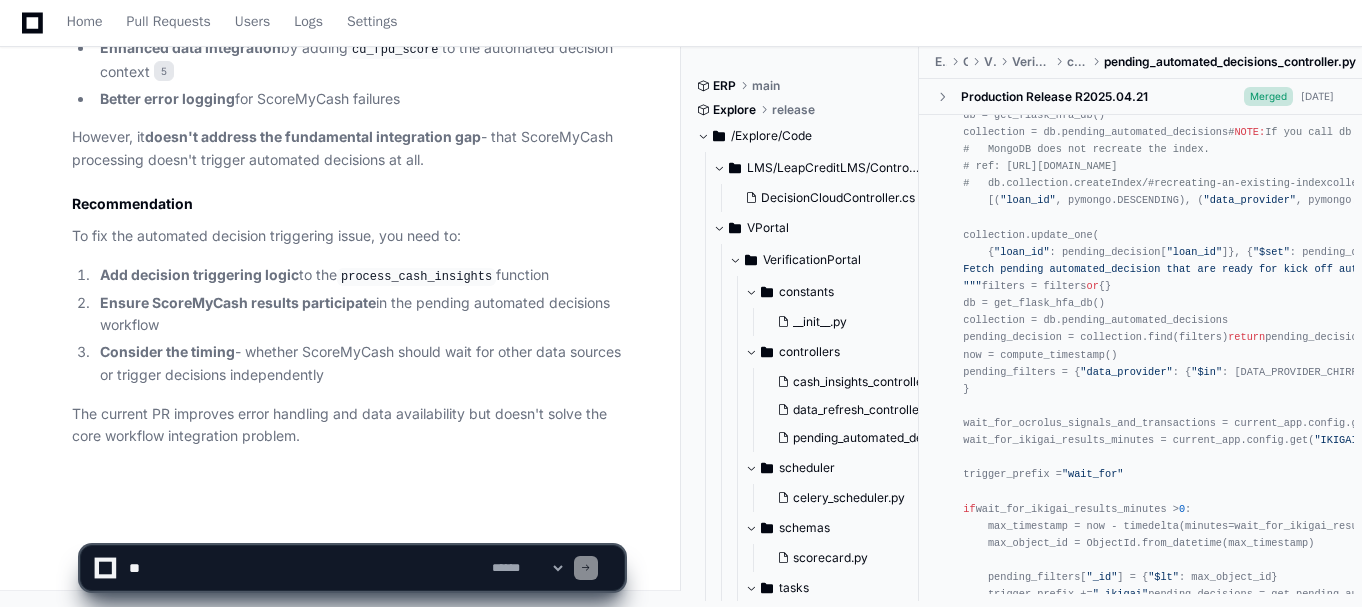 click on "Ensure ScoreMyCash results participate" 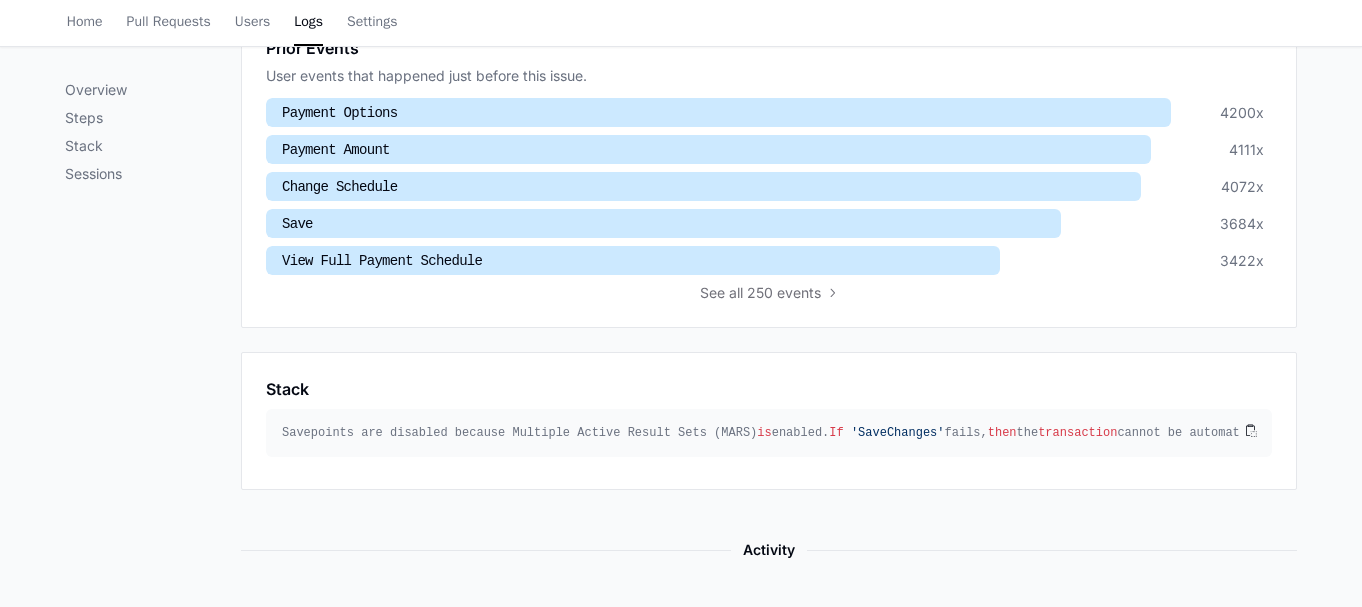 scroll, scrollTop: 0, scrollLeft: 0, axis: both 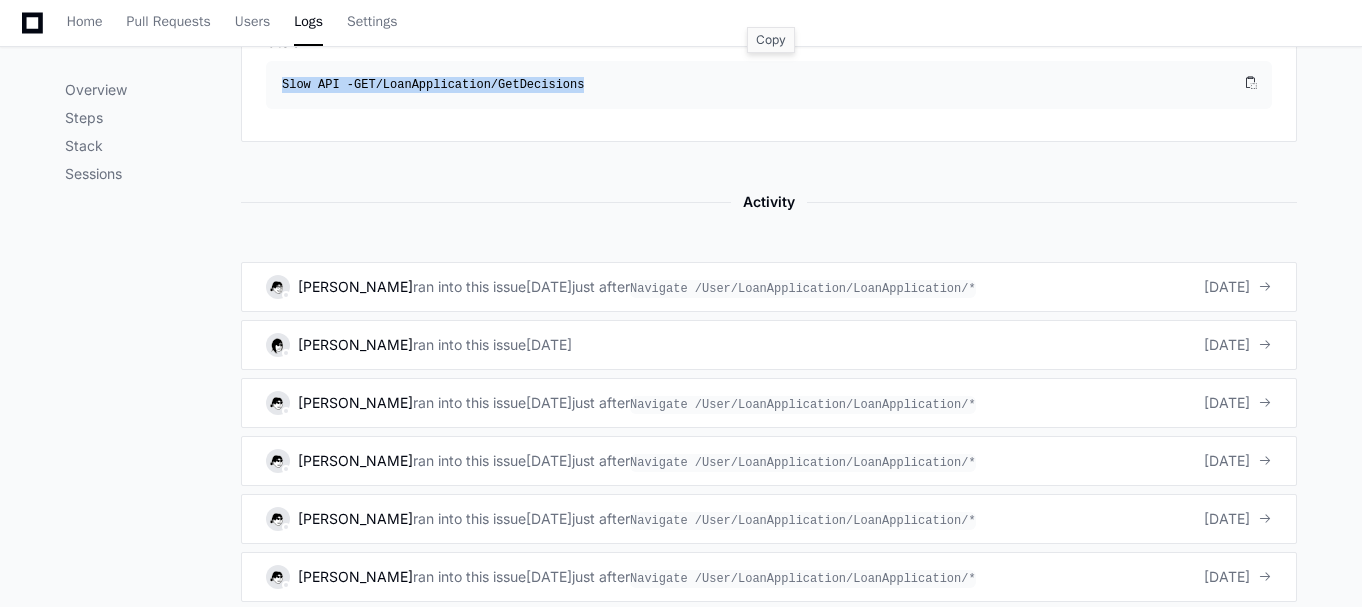 click on "Slow API -  GET  /LoanApplication/GetDecisions" 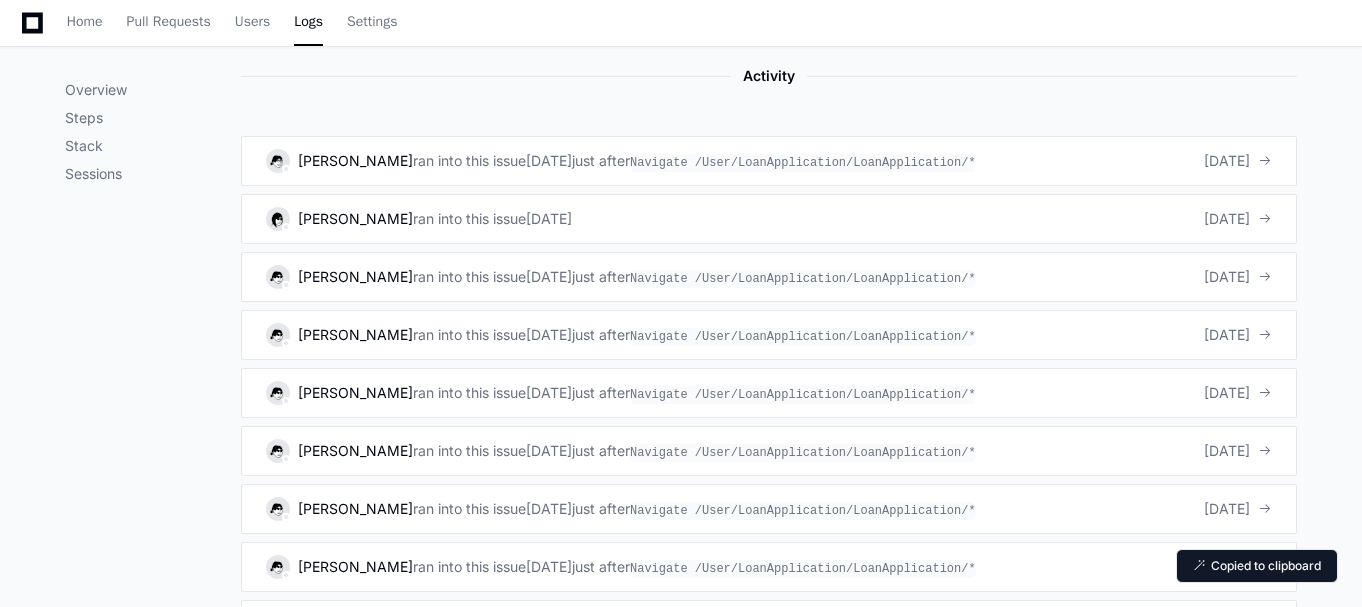 scroll, scrollTop: 1215, scrollLeft: 0, axis: vertical 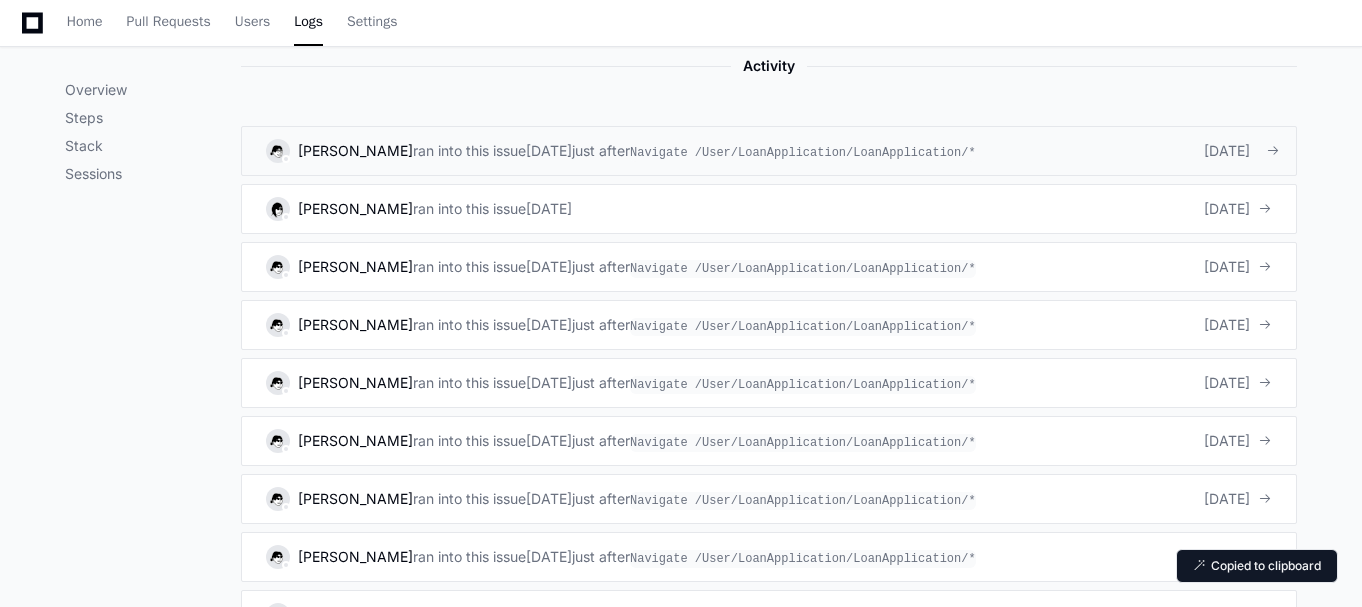 click on "ran into this issue" 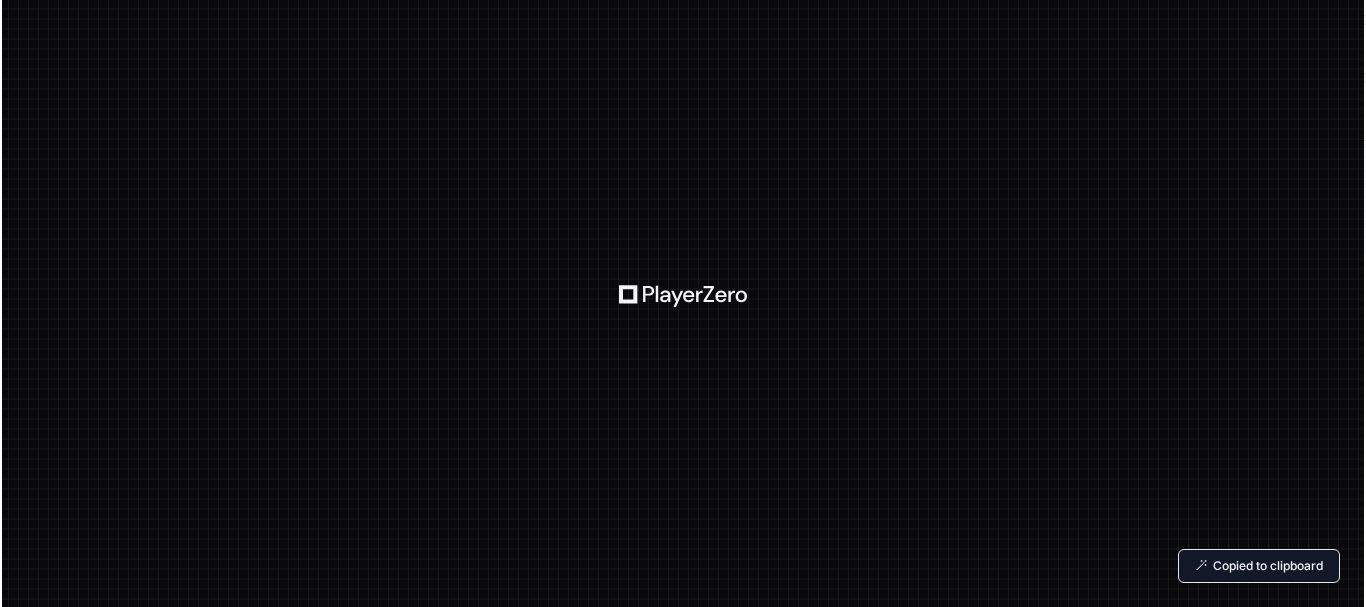 scroll, scrollTop: 0, scrollLeft: 0, axis: both 